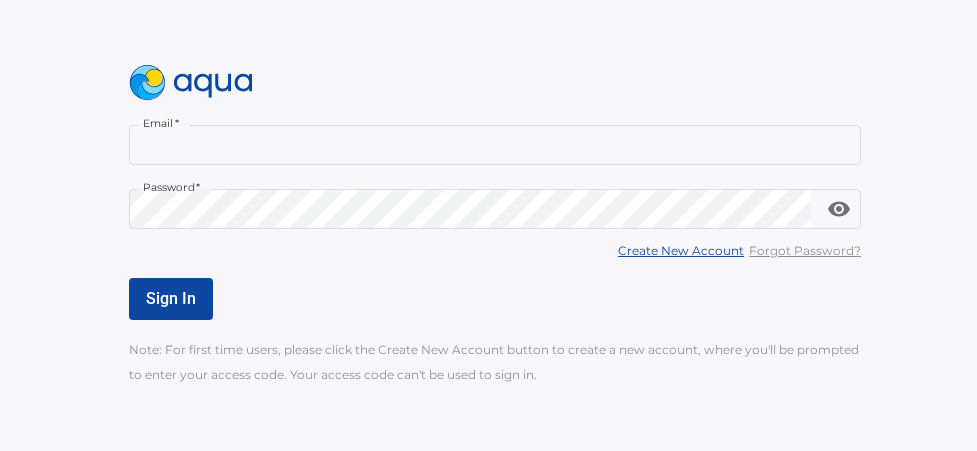 scroll, scrollTop: 0, scrollLeft: 0, axis: both 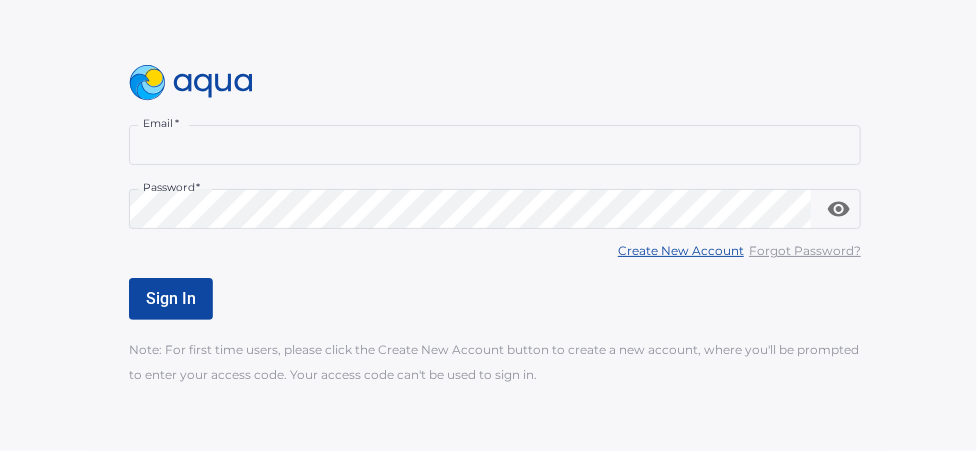 click at bounding box center [495, 83] 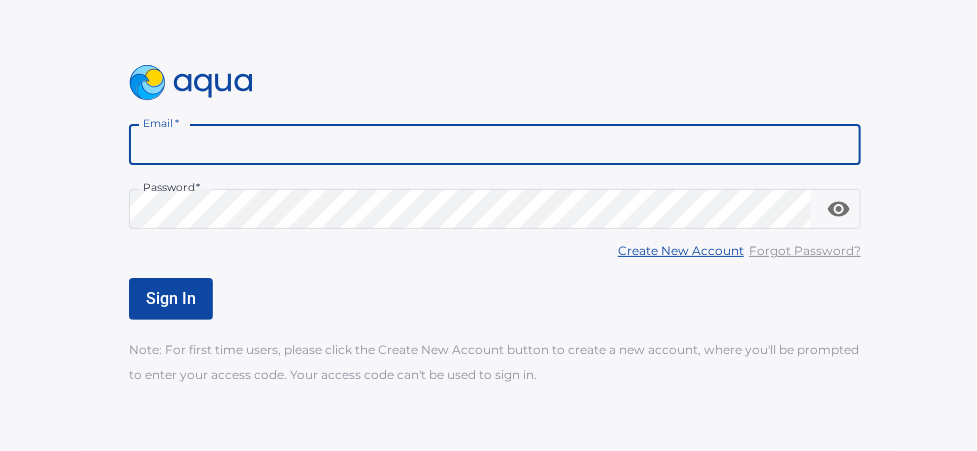 click on "Email   *" at bounding box center [495, 145] 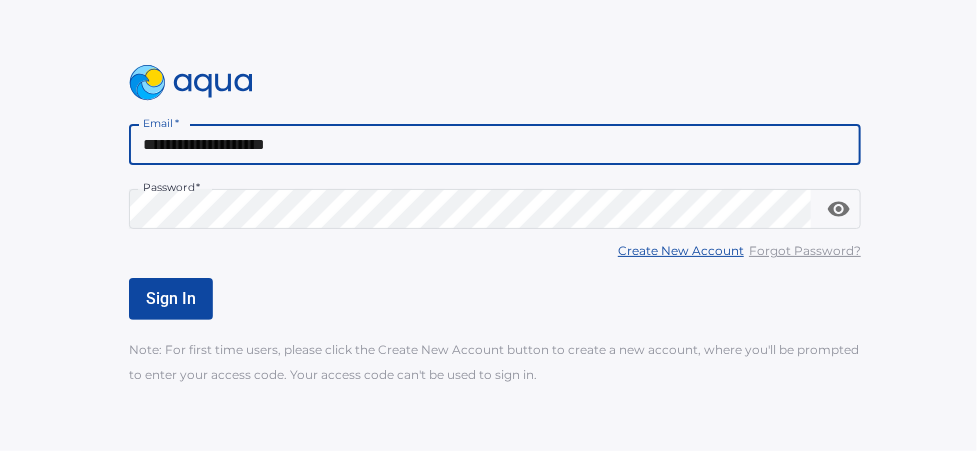 type on "**********" 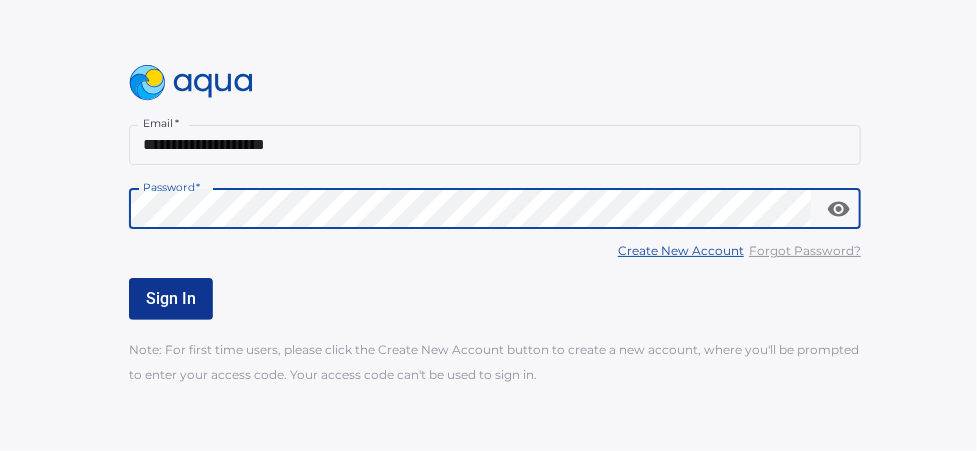 click on "Sign In" at bounding box center (171, 298) 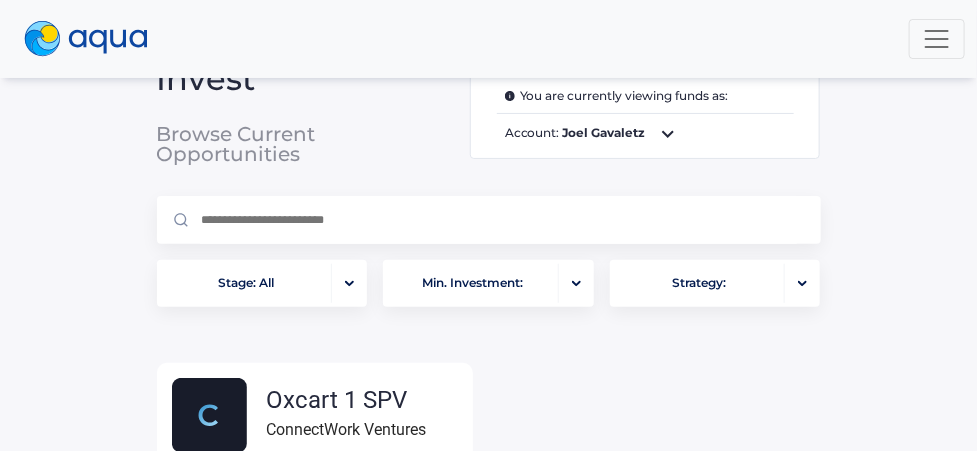 scroll, scrollTop: 0, scrollLeft: 0, axis: both 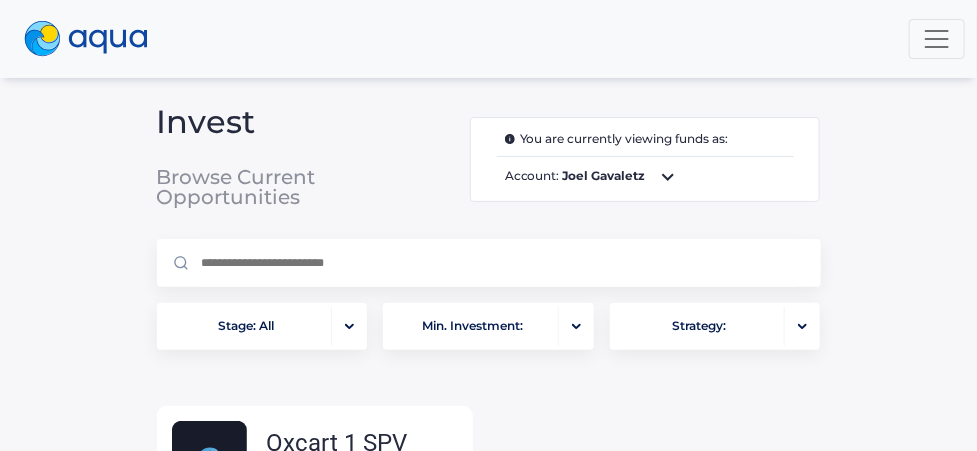 click 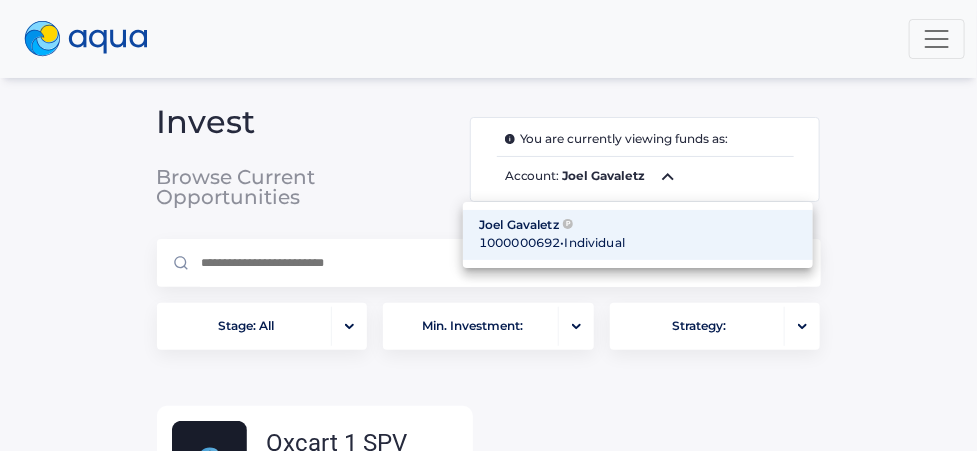 click on "1000000692  •  Individual" at bounding box center [638, 243] 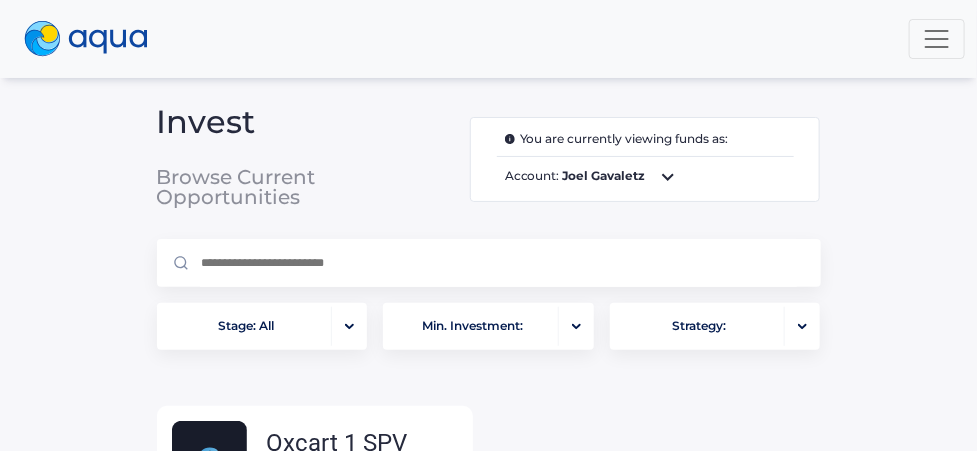 scroll, scrollTop: 286, scrollLeft: 0, axis: vertical 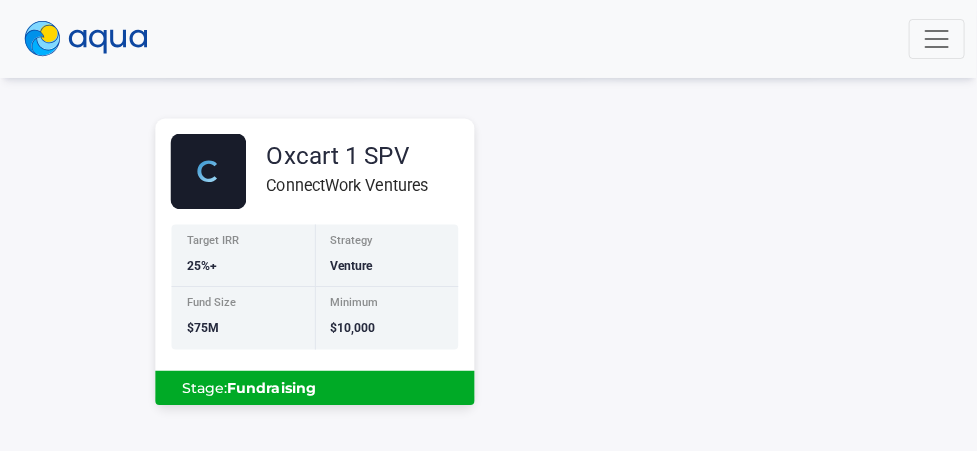 click on "Stage:  Fundraising" at bounding box center (314, 388) 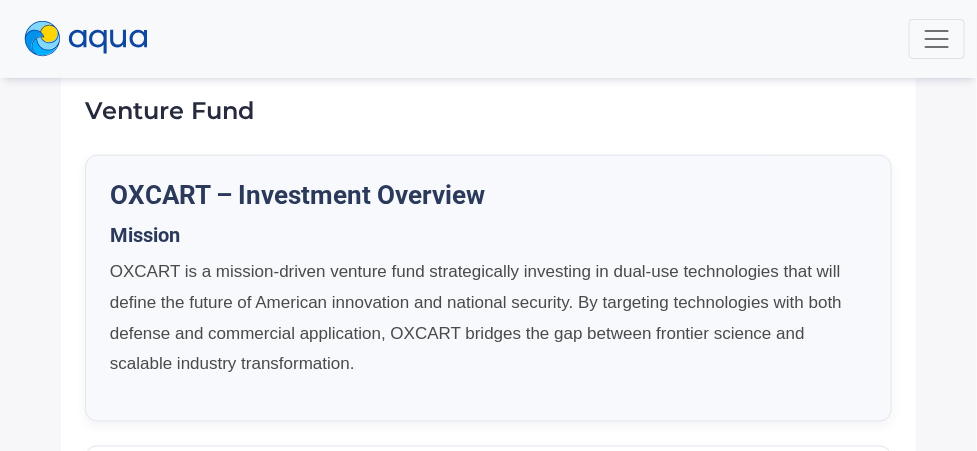 scroll, scrollTop: 0, scrollLeft: 0, axis: both 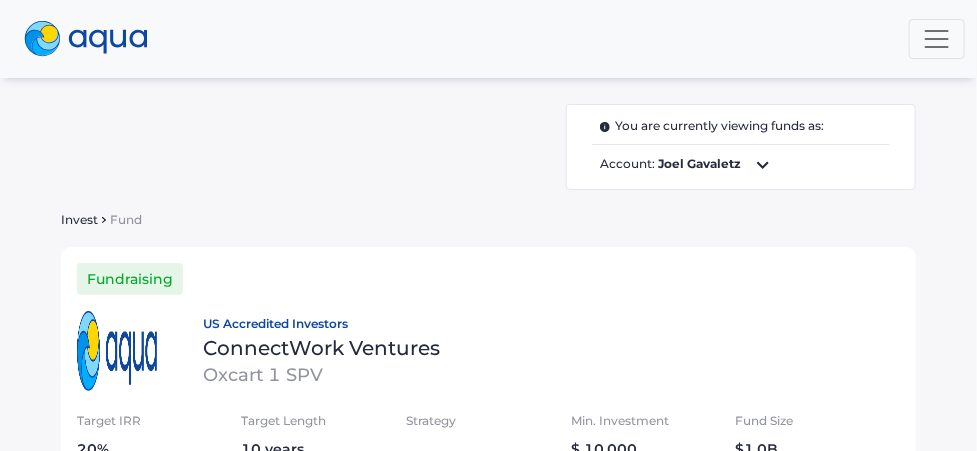click 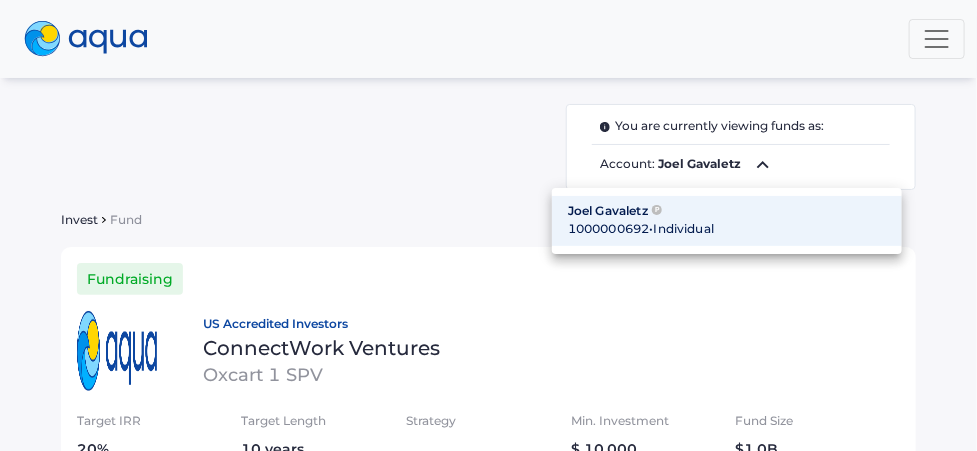 click on "Joel Gavaletz P" at bounding box center (727, 211) 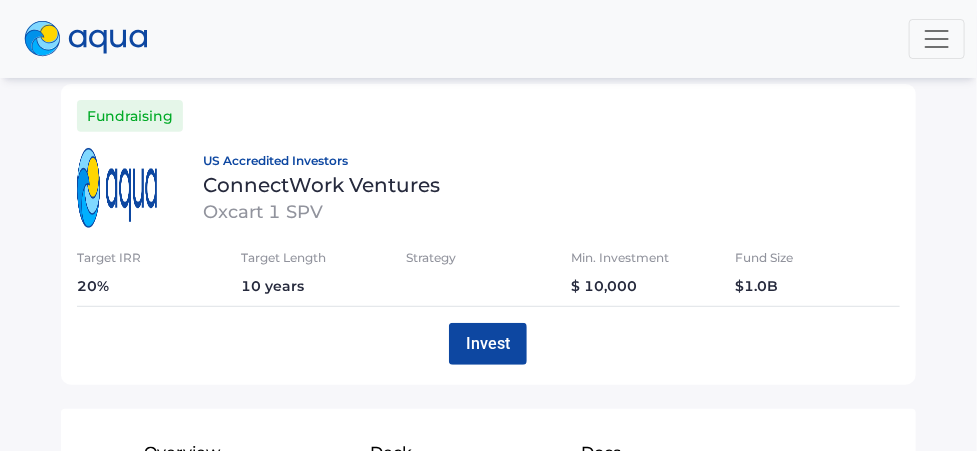 scroll, scrollTop: 200, scrollLeft: 0, axis: vertical 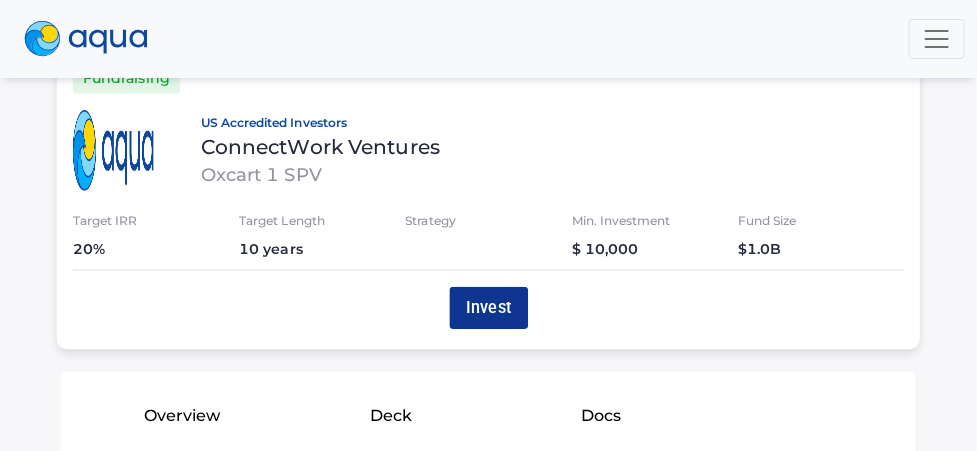 click on "Invest" at bounding box center [488, 308] 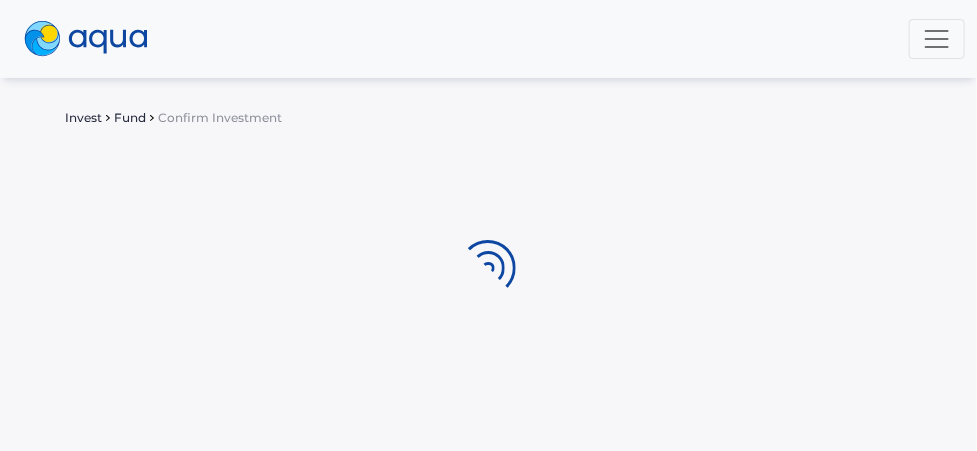 scroll, scrollTop: 0, scrollLeft: 0, axis: both 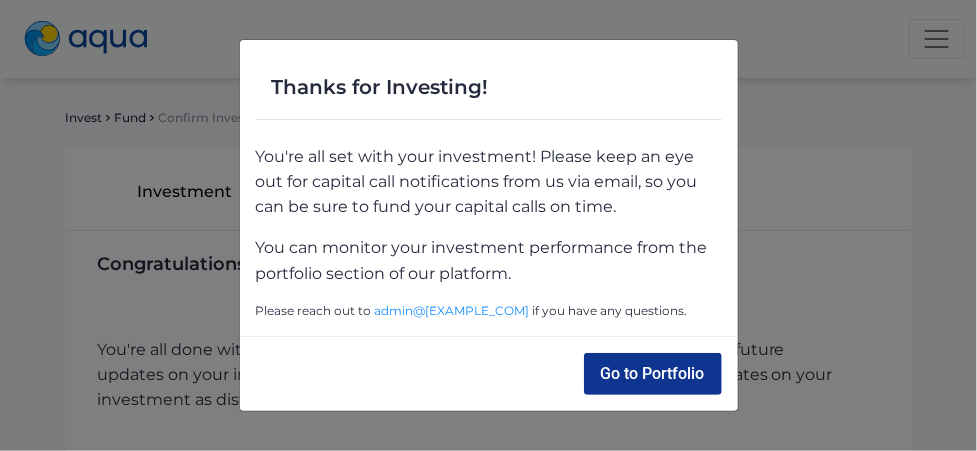 click on "Go to Portfolio" at bounding box center [653, 374] 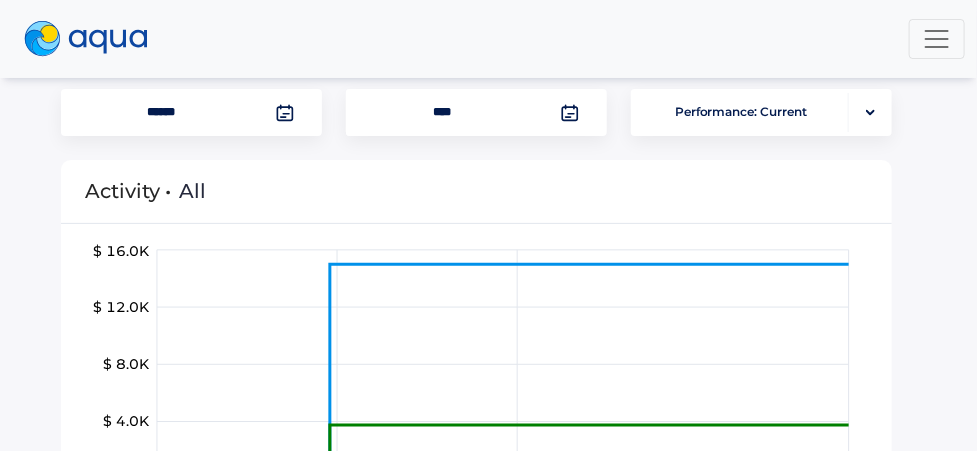scroll, scrollTop: 0, scrollLeft: 0, axis: both 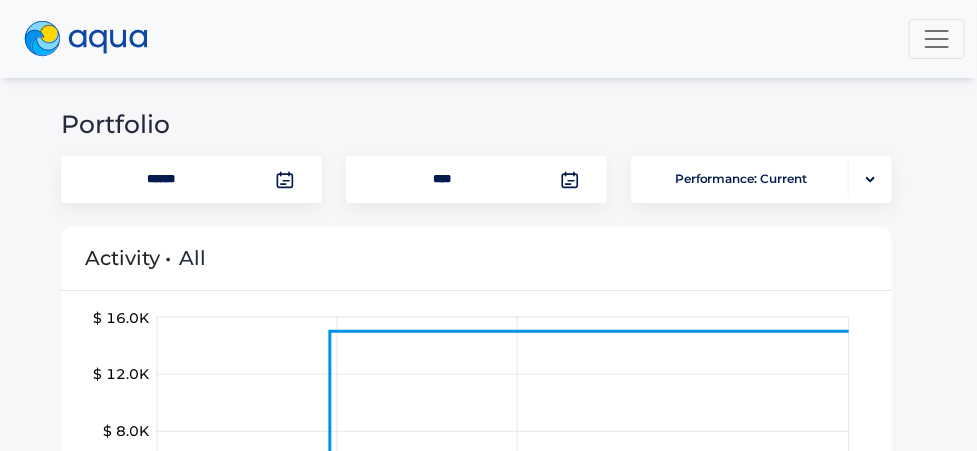 click at bounding box center (285, 180) 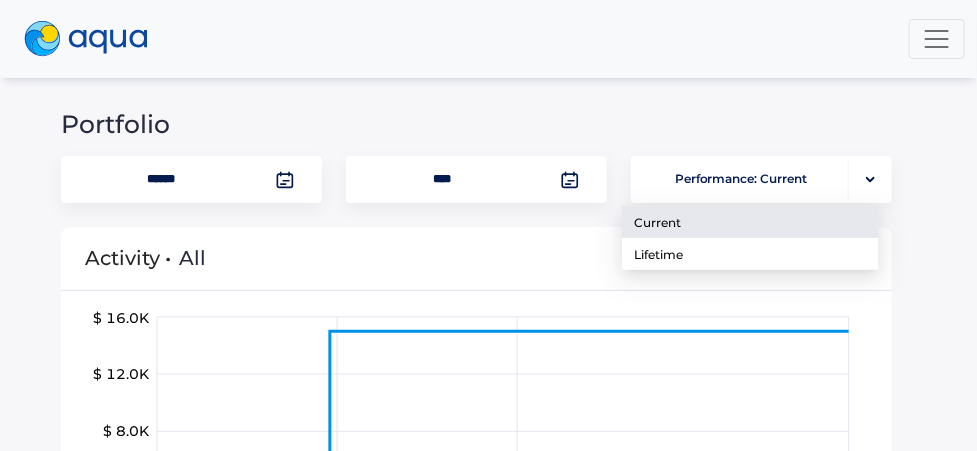 click on "Invest Portfolio Investment Accounts Capital Calls Portfolio ***** *** Performance: Current Activity • All $ 0 $ 4.0K $ 8.0K $ 12.0K $ 16.0K Aug 4, [YEAR] Investments Opportunity Name Investment Amount Total Distributed Opportunity Status Investment Stage Account Marked Value Capital Called Oxcart 1 SPV $ 15,000 $ 0 Fundraising Funded Joel Gavaletz $ 0 $ 3,750" at bounding box center [488, 225] 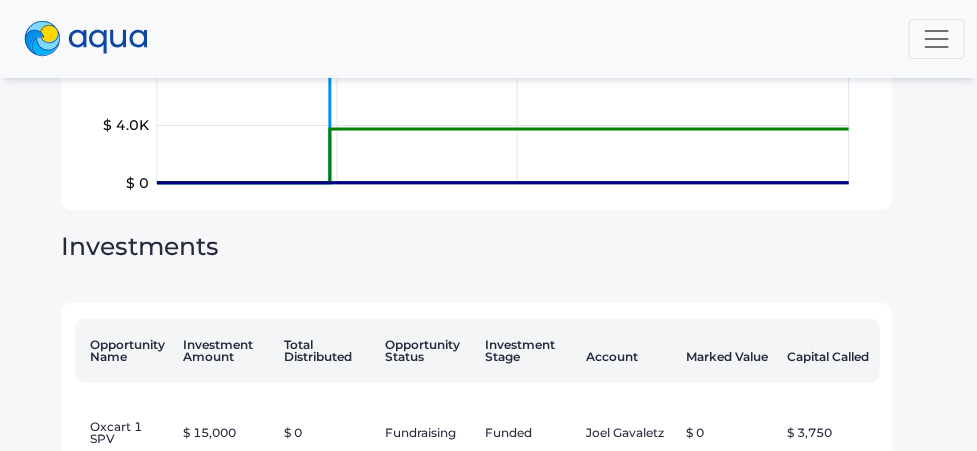 scroll, scrollTop: 440, scrollLeft: 0, axis: vertical 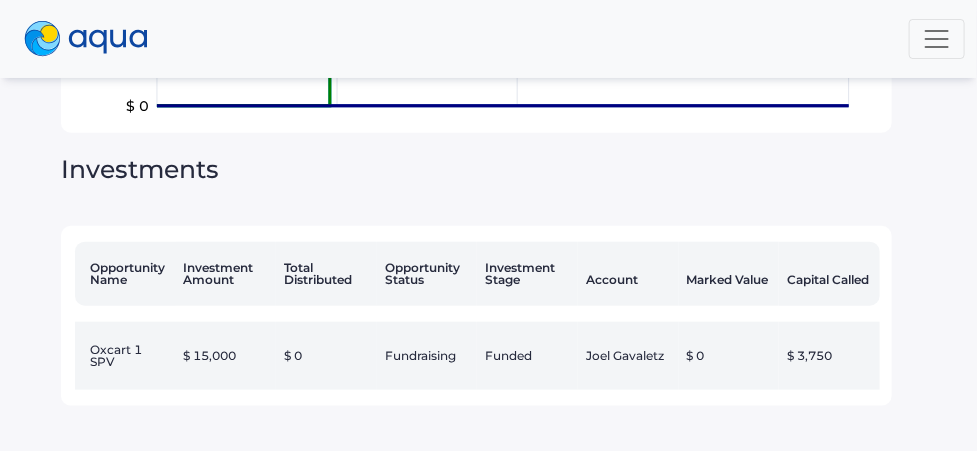 click on "$ 3,750" at bounding box center (829, 356) 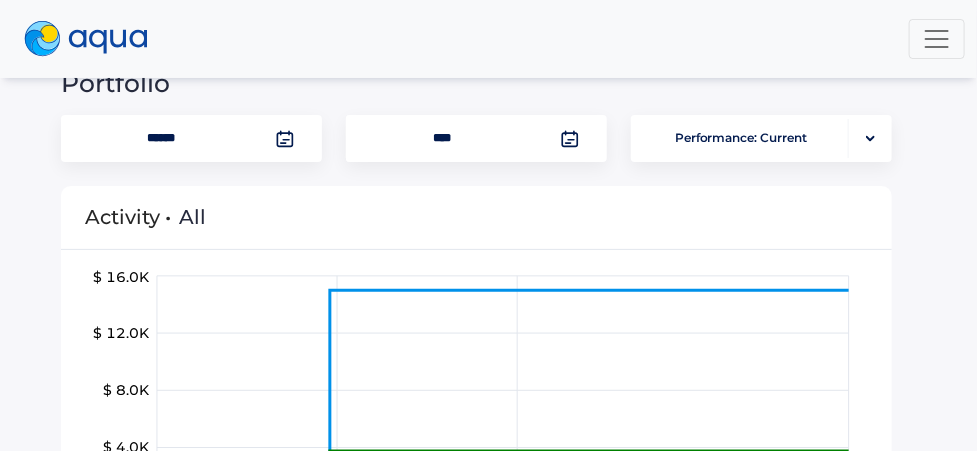 scroll, scrollTop: 0, scrollLeft: 0, axis: both 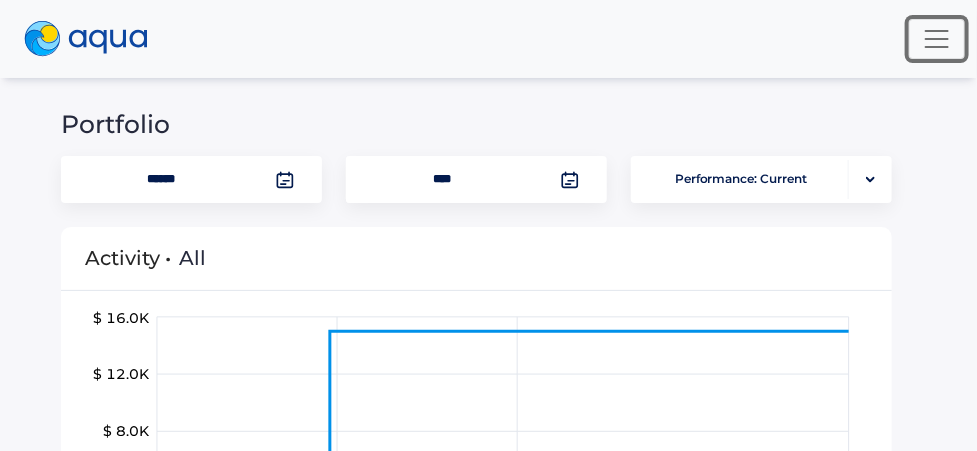 click at bounding box center (937, 39) 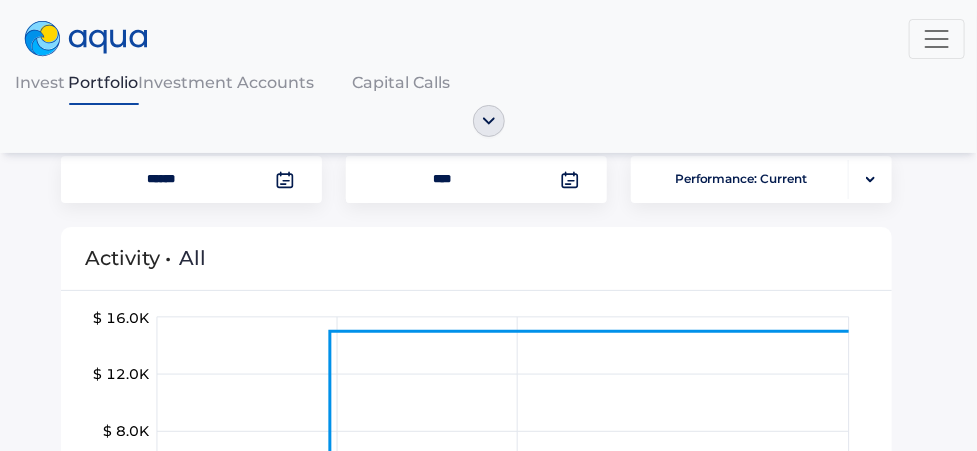 click on "Investment Accounts" at bounding box center [227, 82] 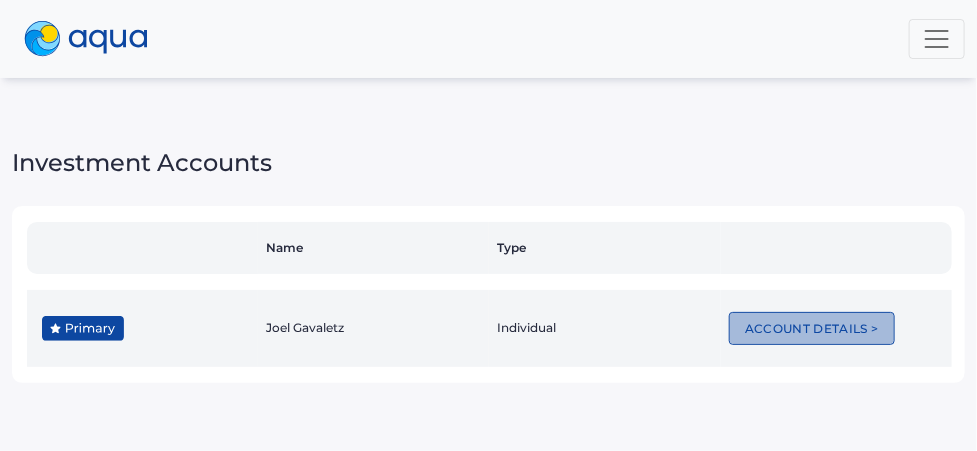 click on "Account Details >" at bounding box center [812, 328] 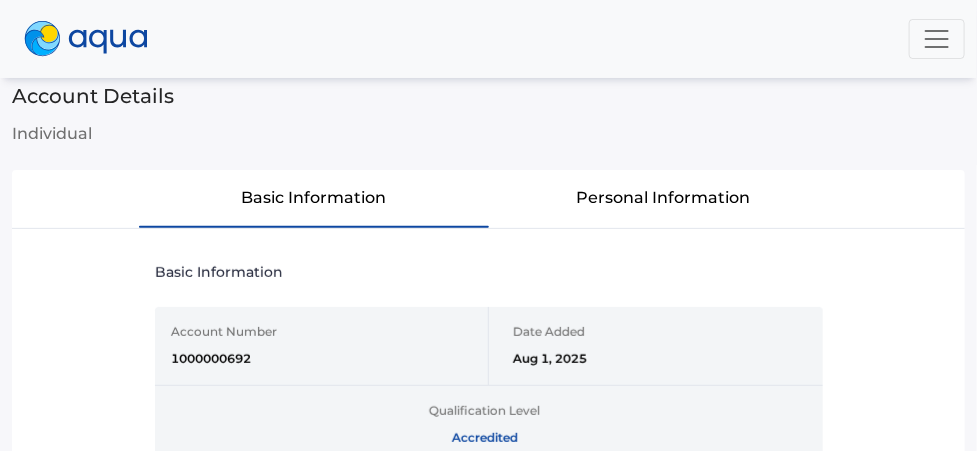 scroll, scrollTop: 0, scrollLeft: 0, axis: both 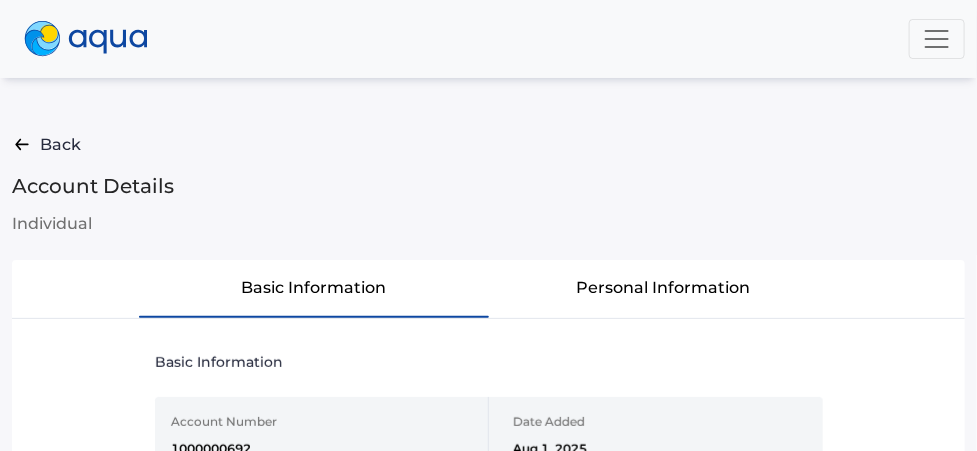 click on "Personal Information" at bounding box center [664, 288] 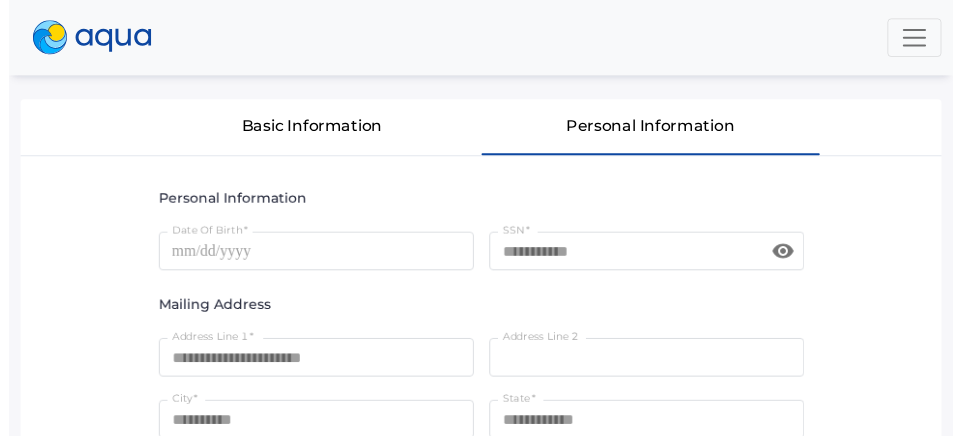 scroll, scrollTop: 0, scrollLeft: 0, axis: both 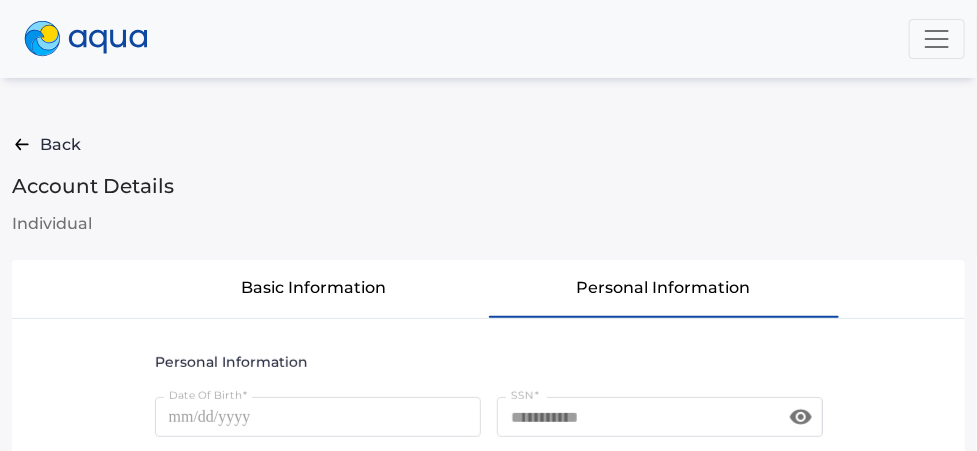 click on "Back" at bounding box center (60, 144) 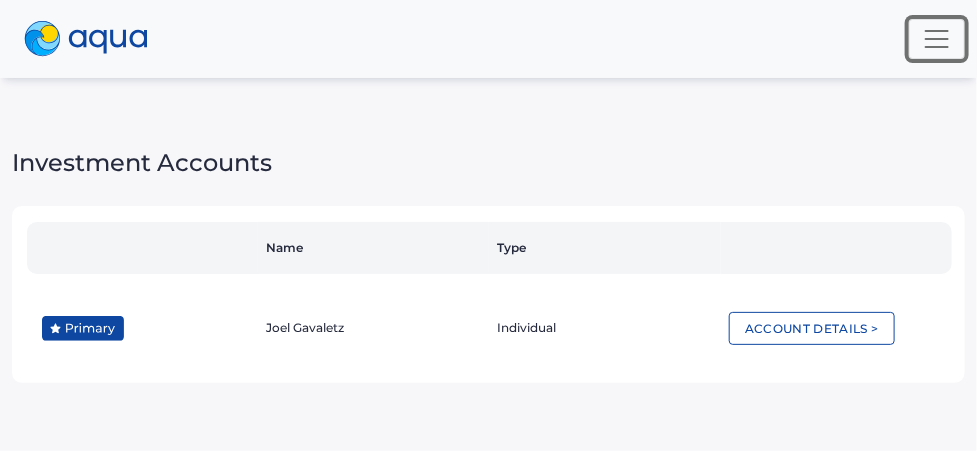 click at bounding box center (937, 39) 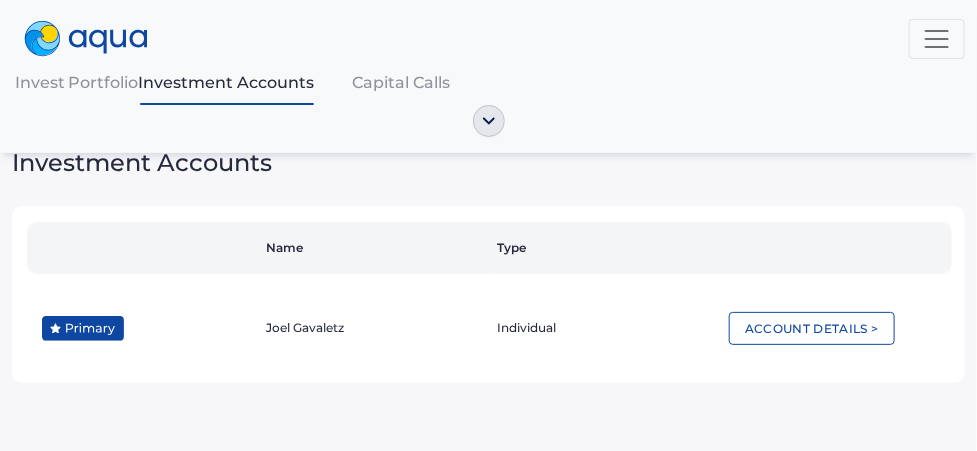click on "Capital Calls" at bounding box center (402, 82) 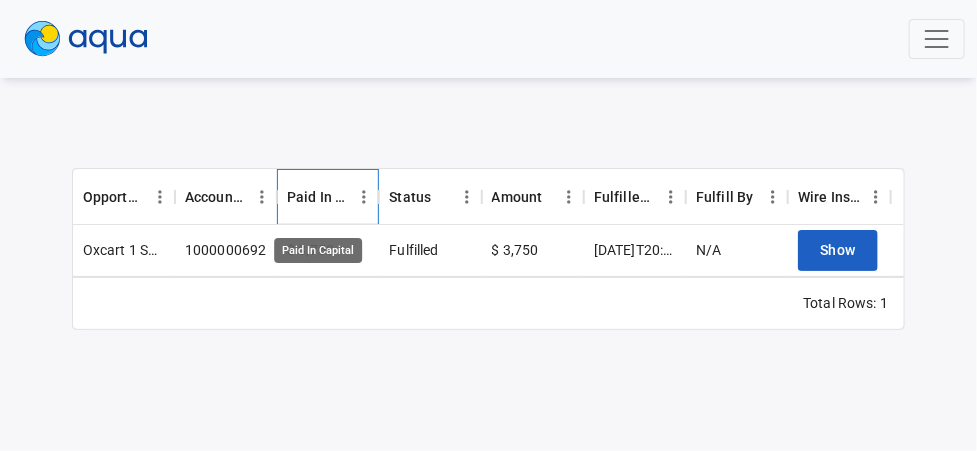 click on "Paid In Capital" at bounding box center (318, 197) 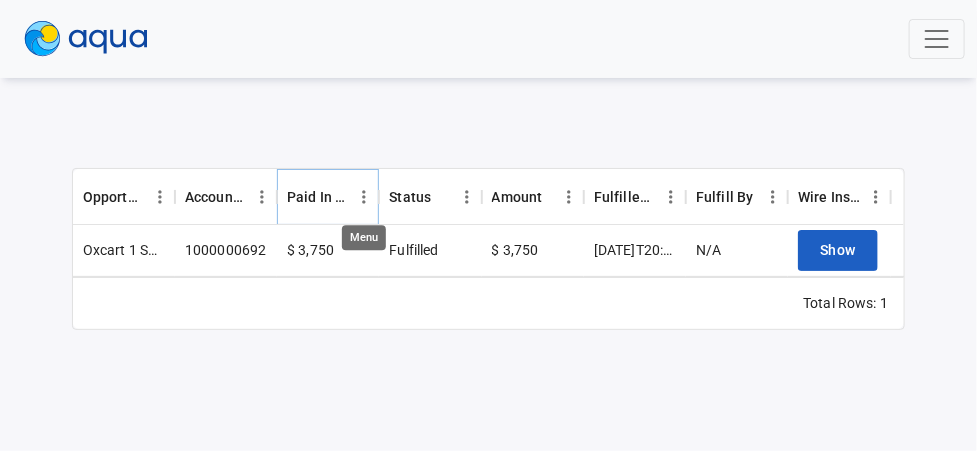 click 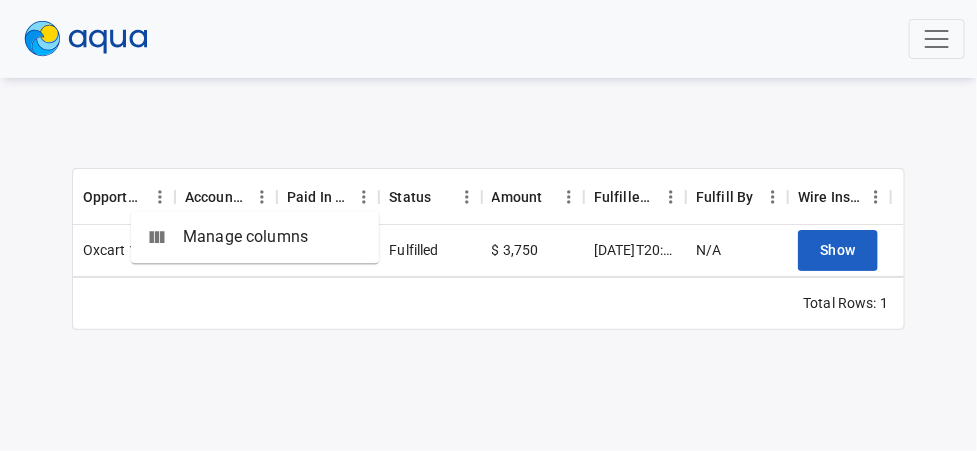 click on "Opportunity Name Account Number Paid In Capital Status Amount Fulfilled On Fulfill By Wire Instructions Oxcart 1 SPV 1000000692 $ 3,750 Fulfilled $ 3,750 [DATE]T20:22:24.382611Z N/A Show Total Rows:   1" at bounding box center [489, 213] 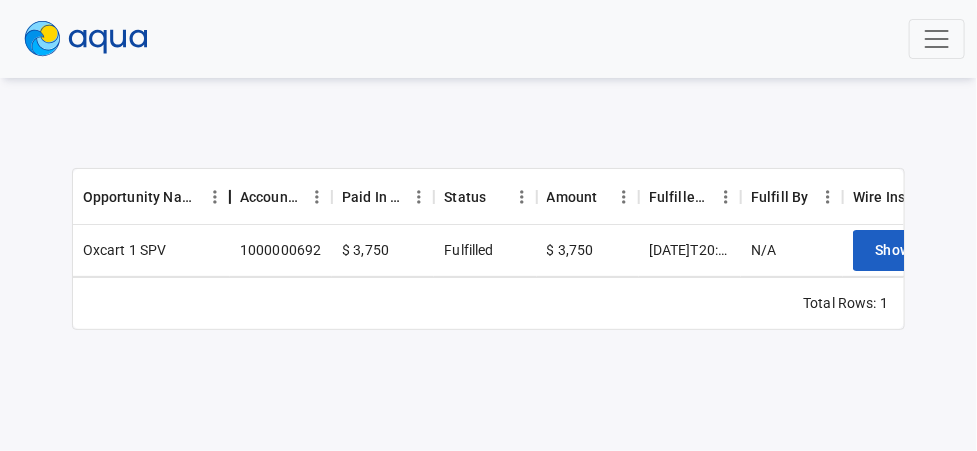 drag, startPoint x: 171, startPoint y: 194, endPoint x: 226, endPoint y: 201, distance: 55.443665 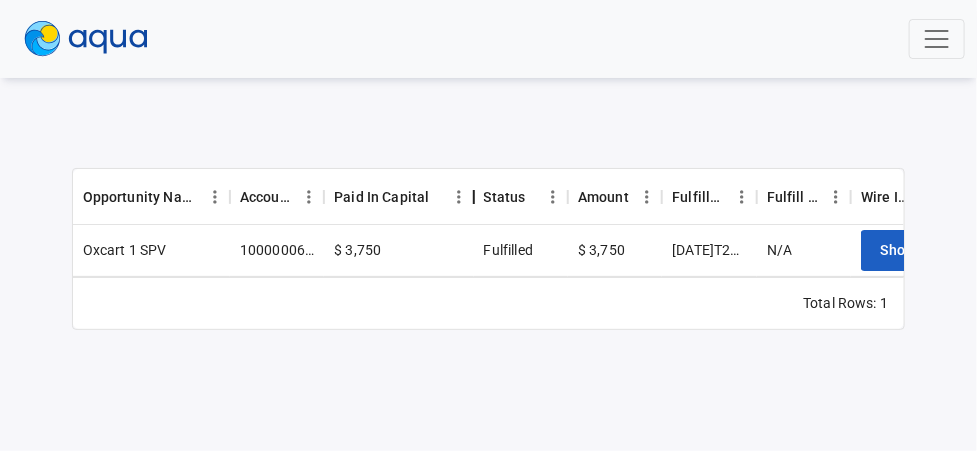 drag, startPoint x: 420, startPoint y: 192, endPoint x: 475, endPoint y: 195, distance: 55.081757 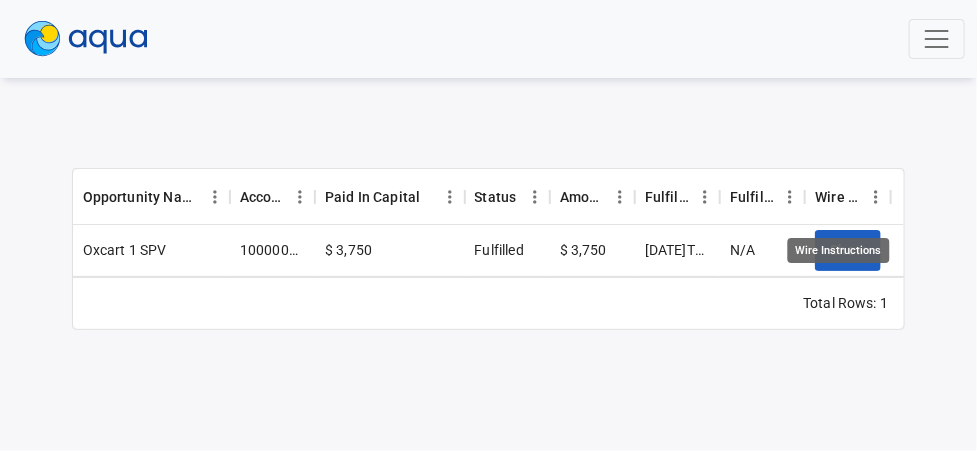 click on "Wire Instructions" at bounding box center [839, 250] 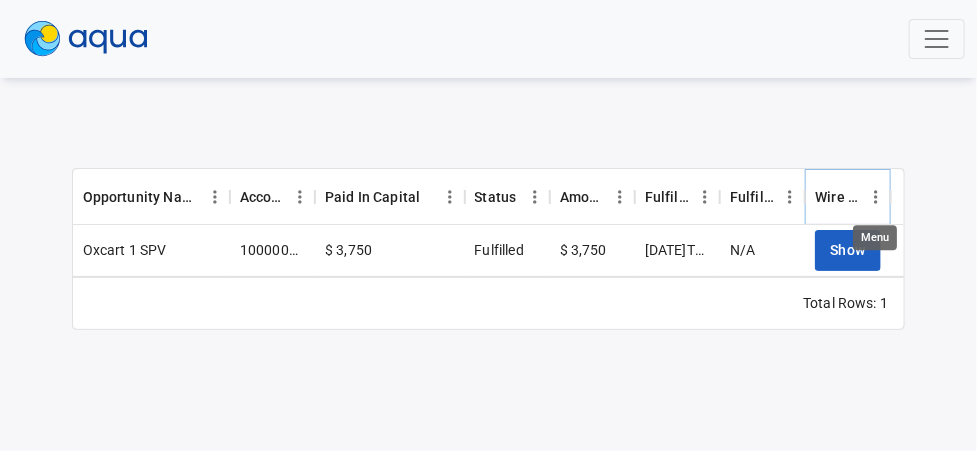 click 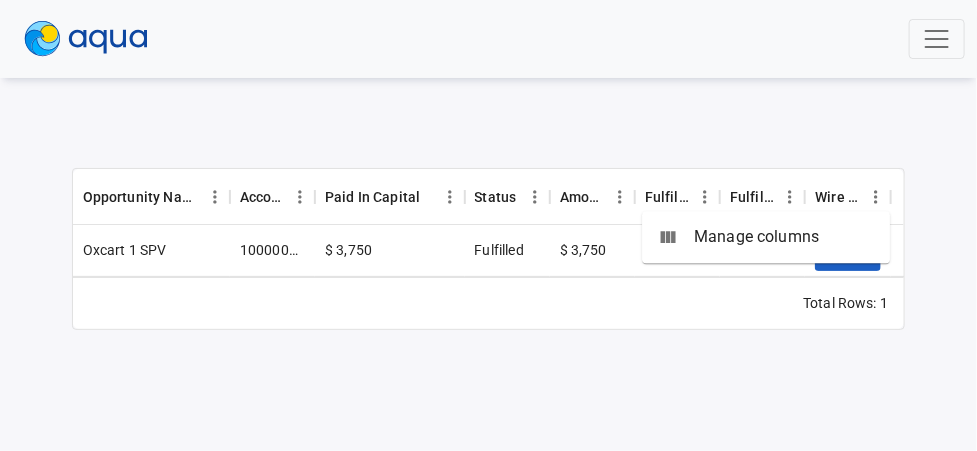 click on "Manage columns" at bounding box center [784, 237] 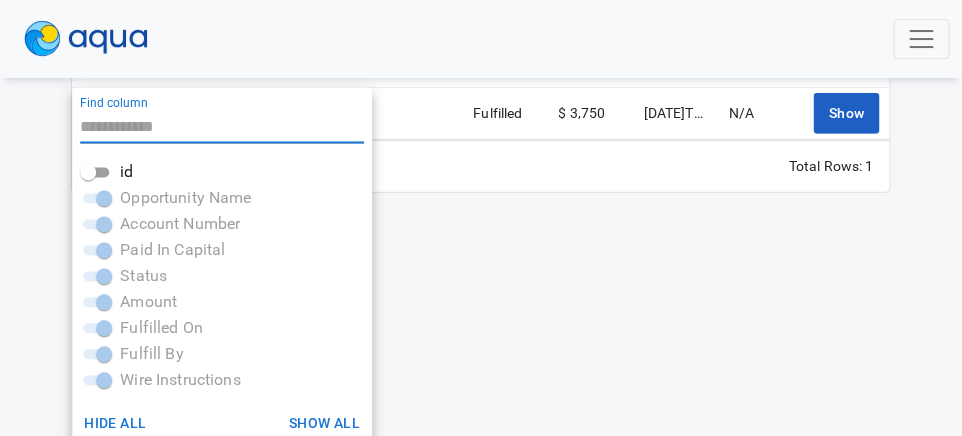 scroll, scrollTop: 146, scrollLeft: 0, axis: vertical 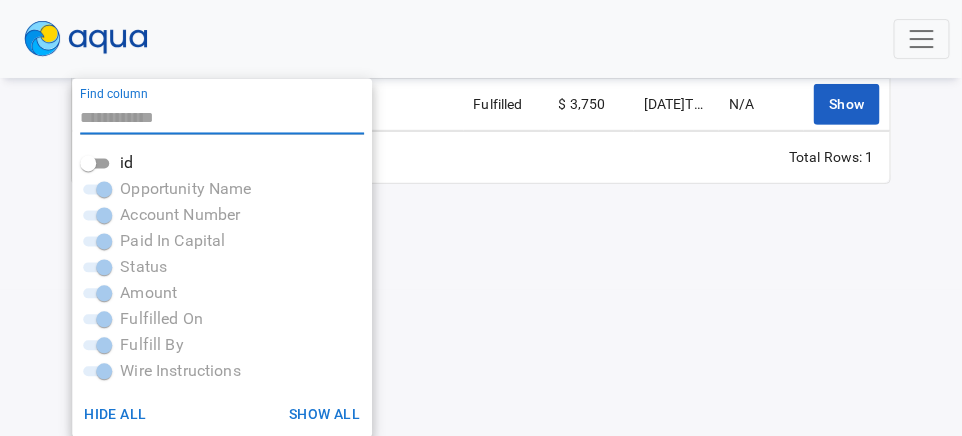 click on "Invest Portfolio Investment Accounts Capital Calls Opportunity Name Account Number Paid In Capital Status Amount Fulfilled On Fulfill By Wire Instructions Oxcart 1 SPV 1000000692 $ 3,750 Fulfilled $ 3,750 [DATE]T20:22:24.382611Z N/A Show Total Rows:   1" at bounding box center (481, 72) 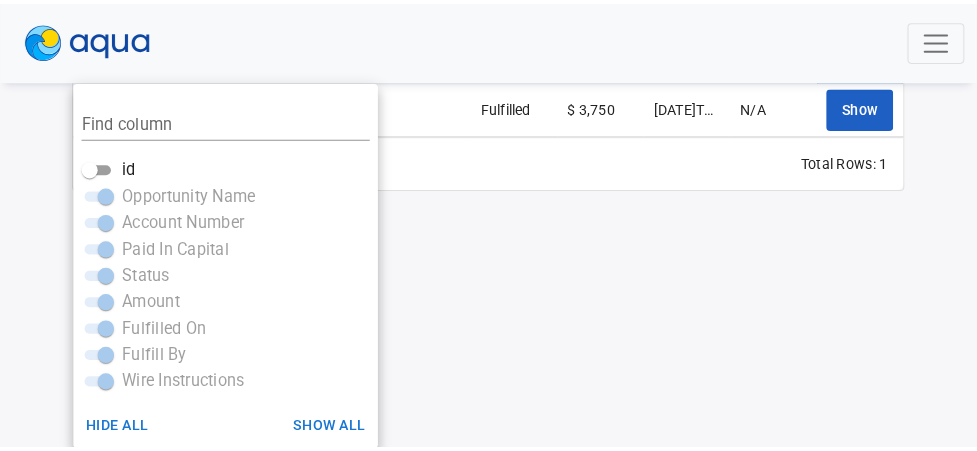scroll, scrollTop: 0, scrollLeft: 0, axis: both 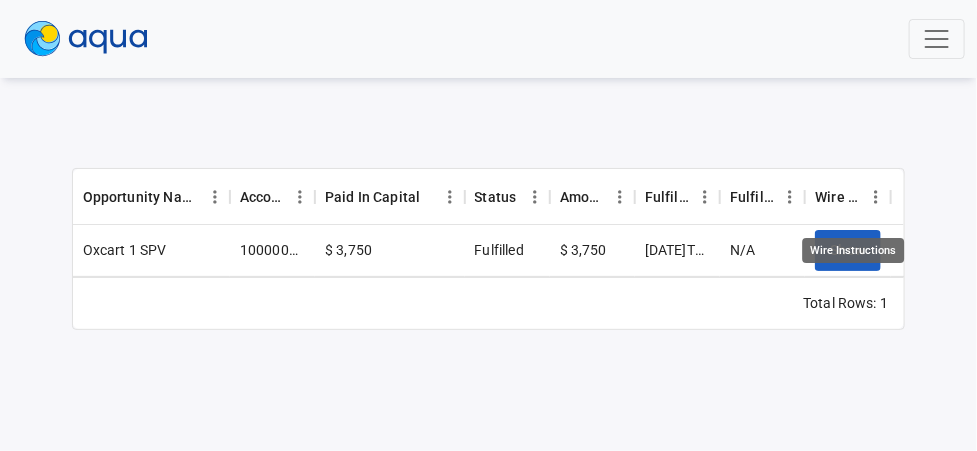 click on "Wire Instructions" at bounding box center [854, 250] 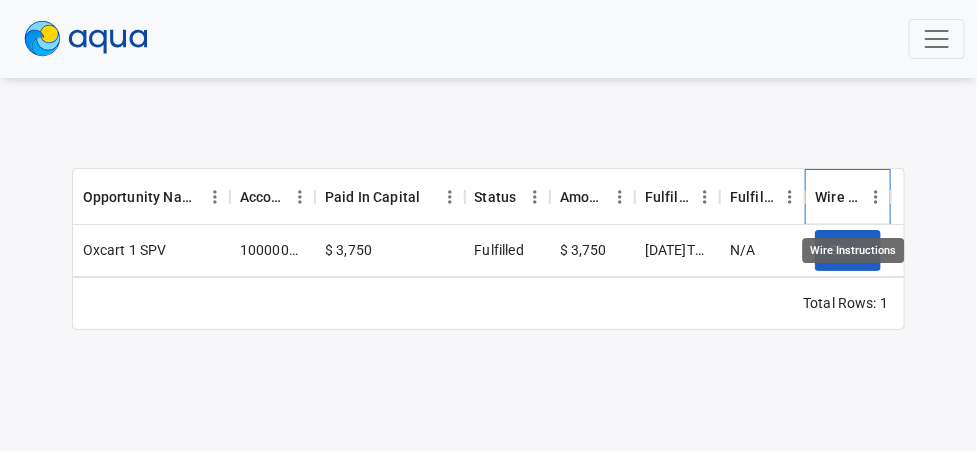 click on "Wire Instructions" at bounding box center [837, 197] 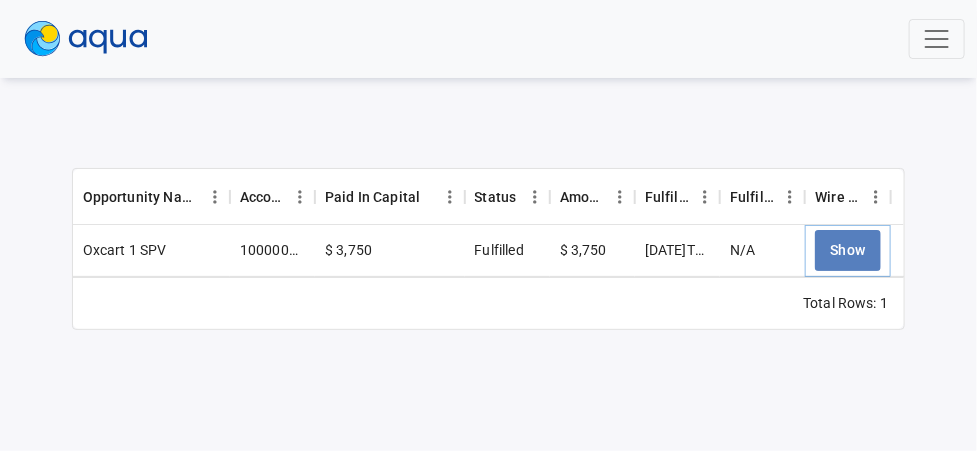 click on "Show" at bounding box center [848, 250] 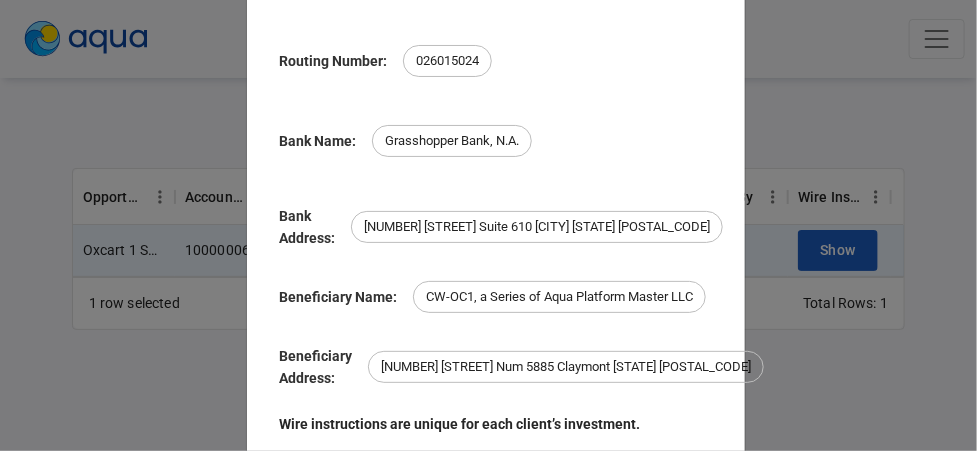 scroll, scrollTop: 247, scrollLeft: 0, axis: vertical 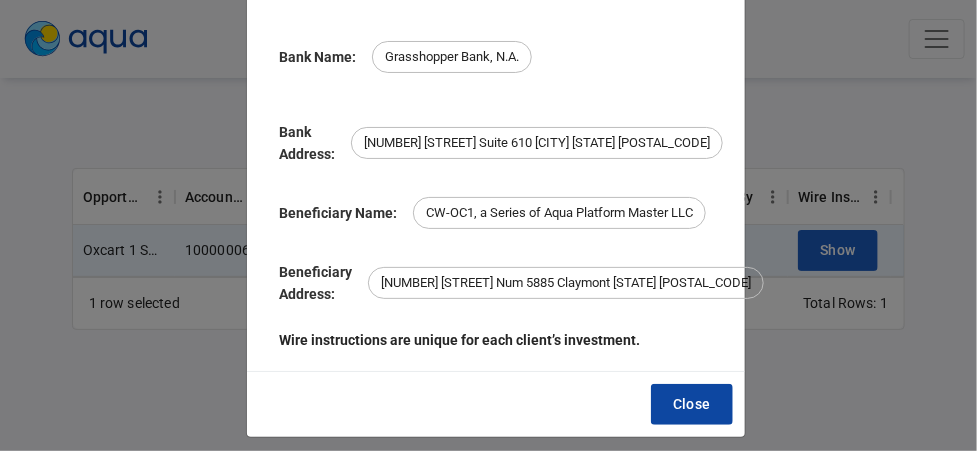 click on "Close" at bounding box center [692, 404] 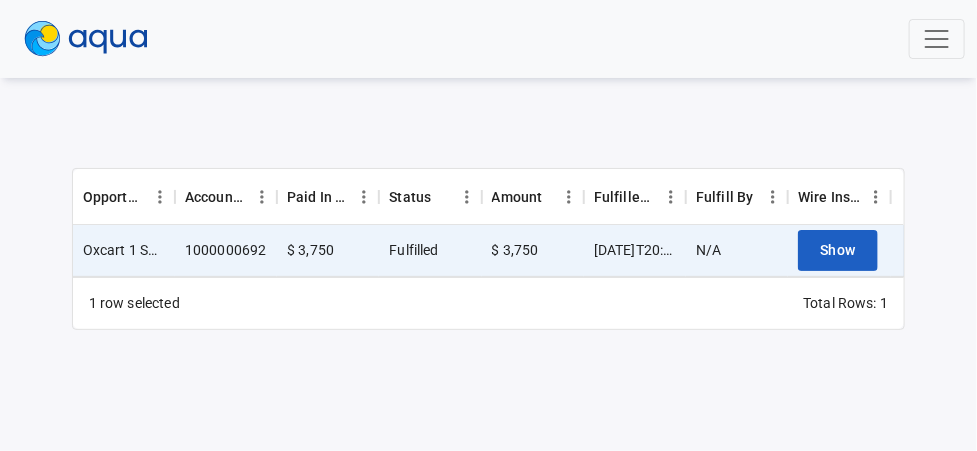 click on "Opportunity Name Account Number Paid In Capital Status Amount Fulfilled On Fulfill By Wire Instructions Oxcart 1 SPV 1000000692 $ 3,750 Fulfilled $ 3,750 [DATE]T20:22:24.382611Z N/A Show 1 row selected Total Rows:   1" at bounding box center (488, 189) 